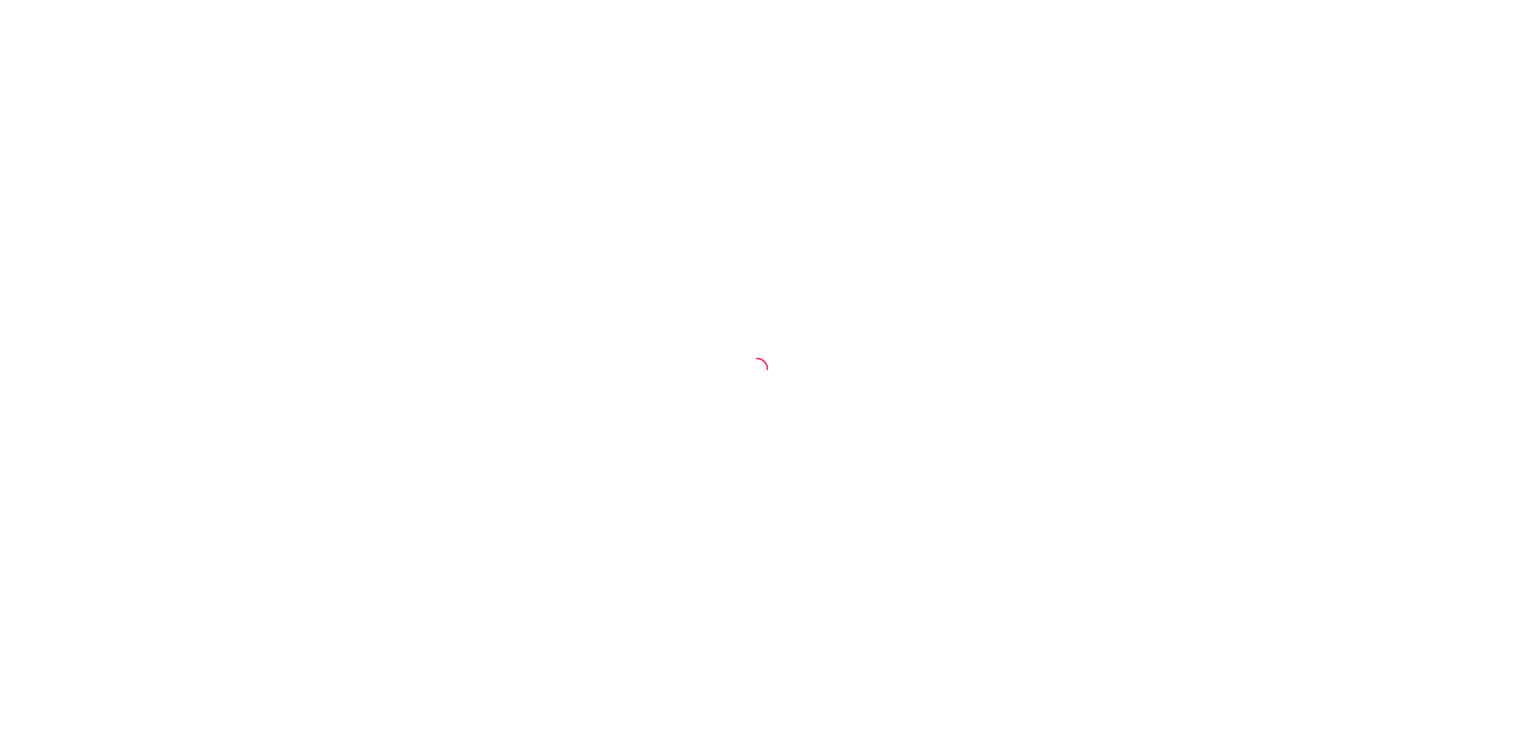 scroll, scrollTop: 0, scrollLeft: 0, axis: both 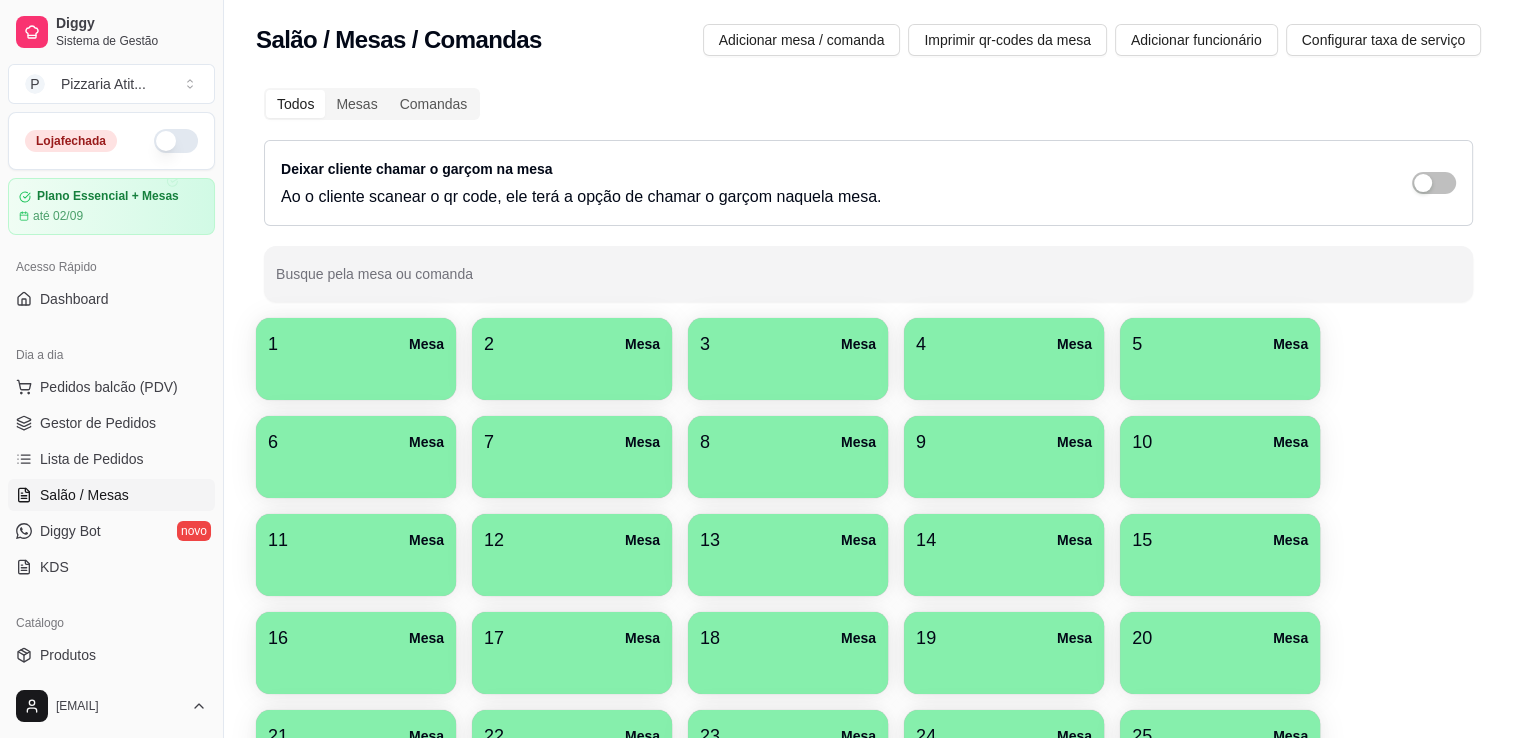 click at bounding box center (176, 141) 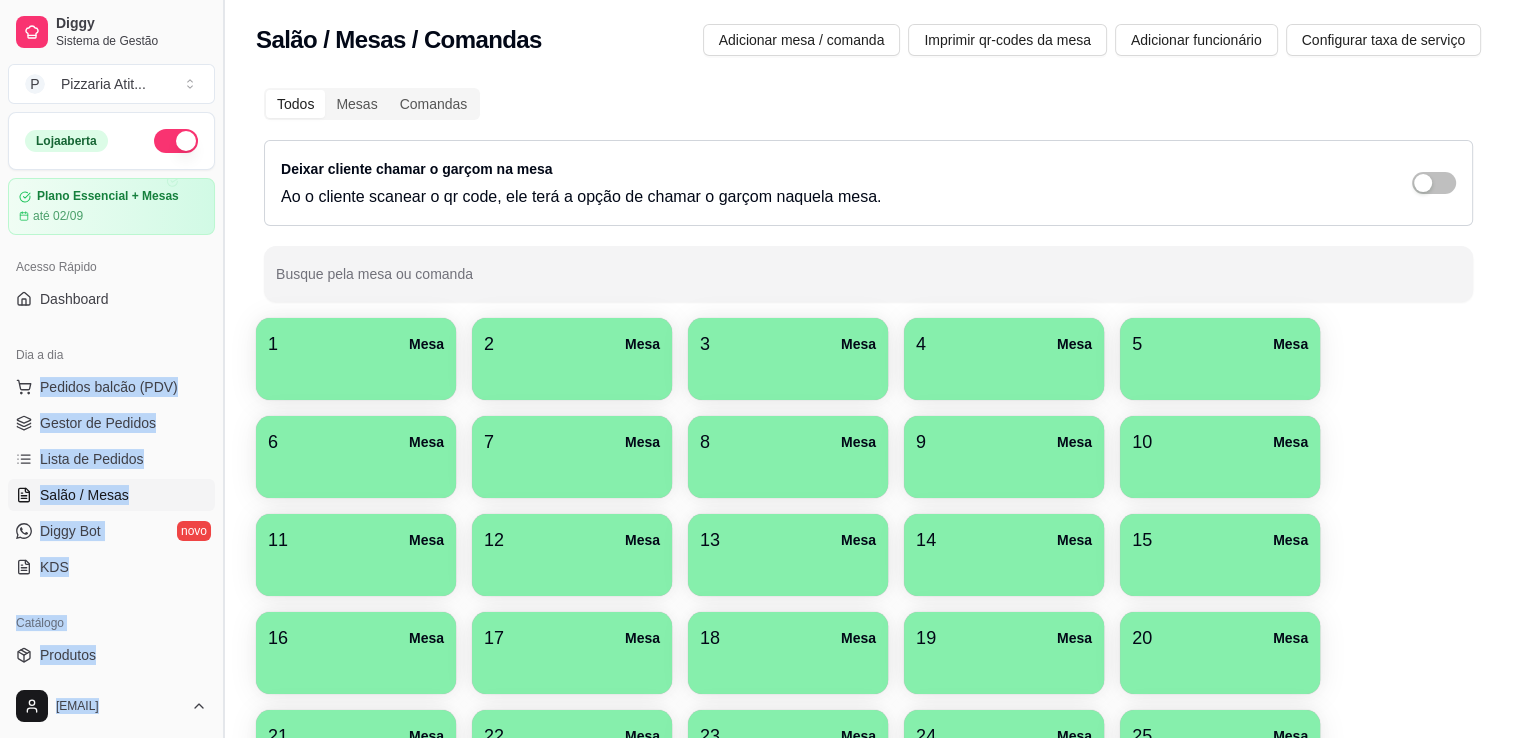 click on "Diggy Sistema de Gestão P Pizzaria Atit ... Loja aberta Plano Essencial + Mesas até 02/09 Acesso Rápido Dashboard Dia a dia Pedidos balcão (PDV) Gestor de Pedidos Lista de Pedidos Salão / Mesas Diggy Bot novo KDS Catálogo Produtos Complementos Relatórios Relatórios de vendas Relatório de clientes Relatório de mesas Relatório de fidelidade novo Gerenciar Entregadores novo Nota Fiscal (NFC-e) Controle de caixa Controle de fiado Cupons Clientes Estoque Configurações Diggy Planos Precisa de ajuda? [EMAIL]" at bounding box center [111, 369] 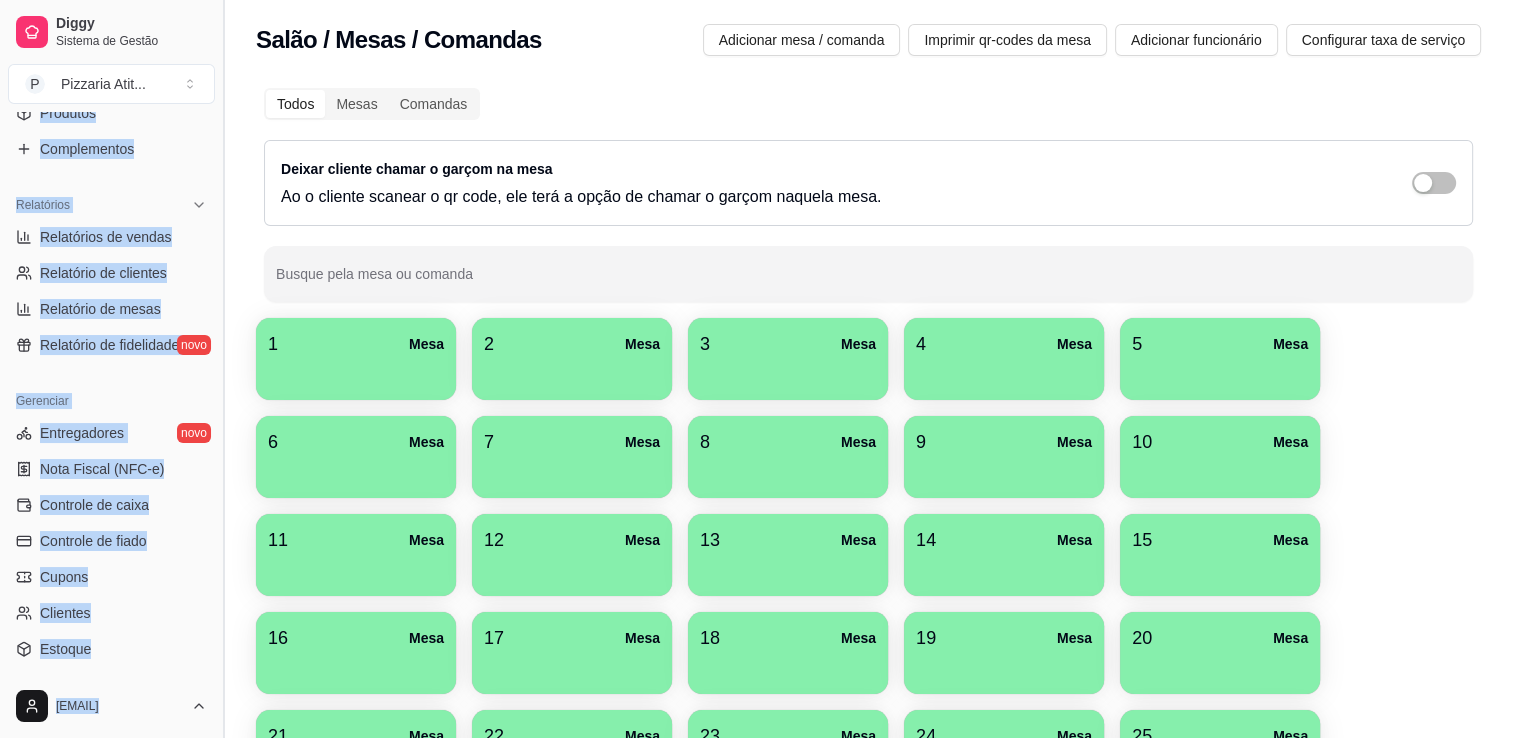 scroll, scrollTop: 584, scrollLeft: 0, axis: vertical 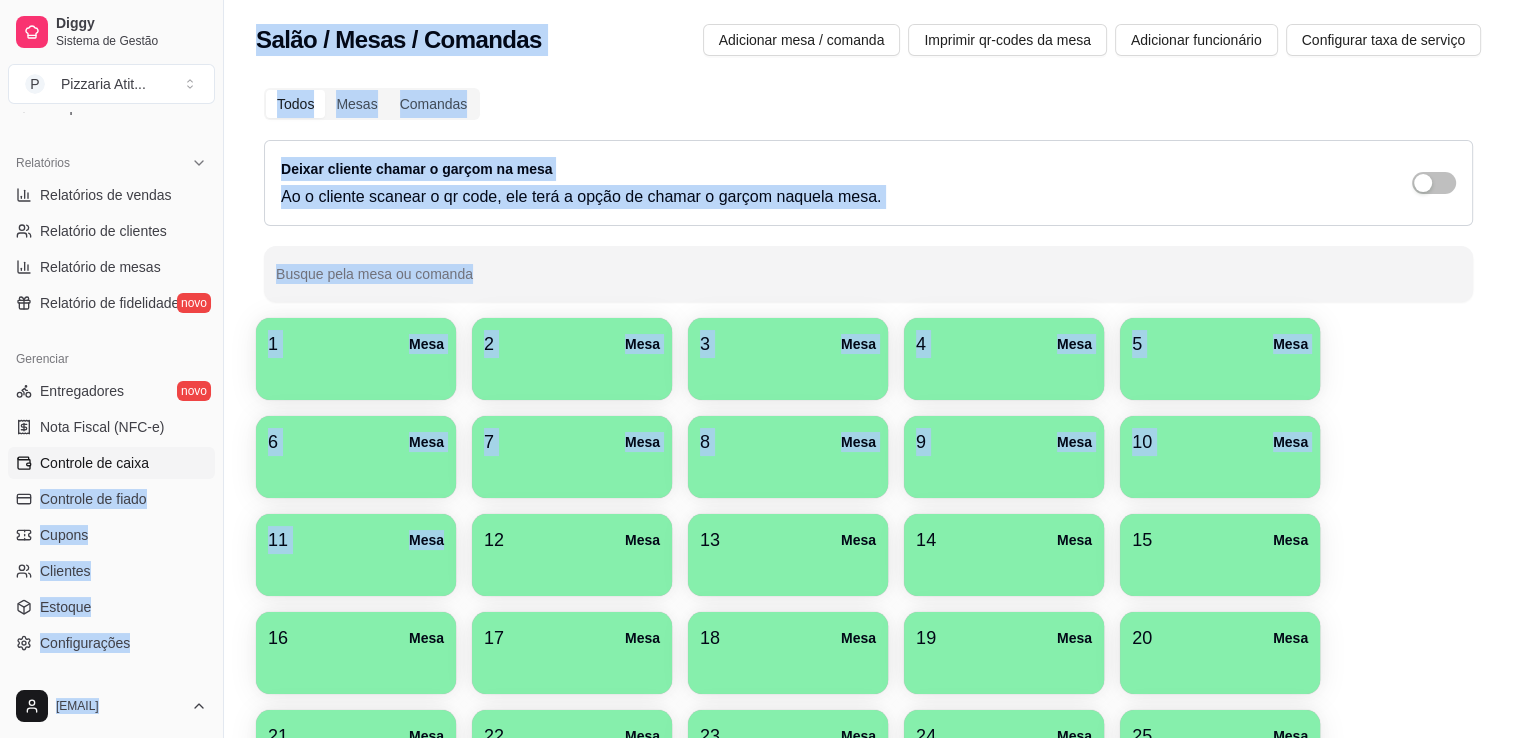 drag, startPoint x: 240, startPoint y: 595, endPoint x: 146, endPoint y: 471, distance: 155.60205 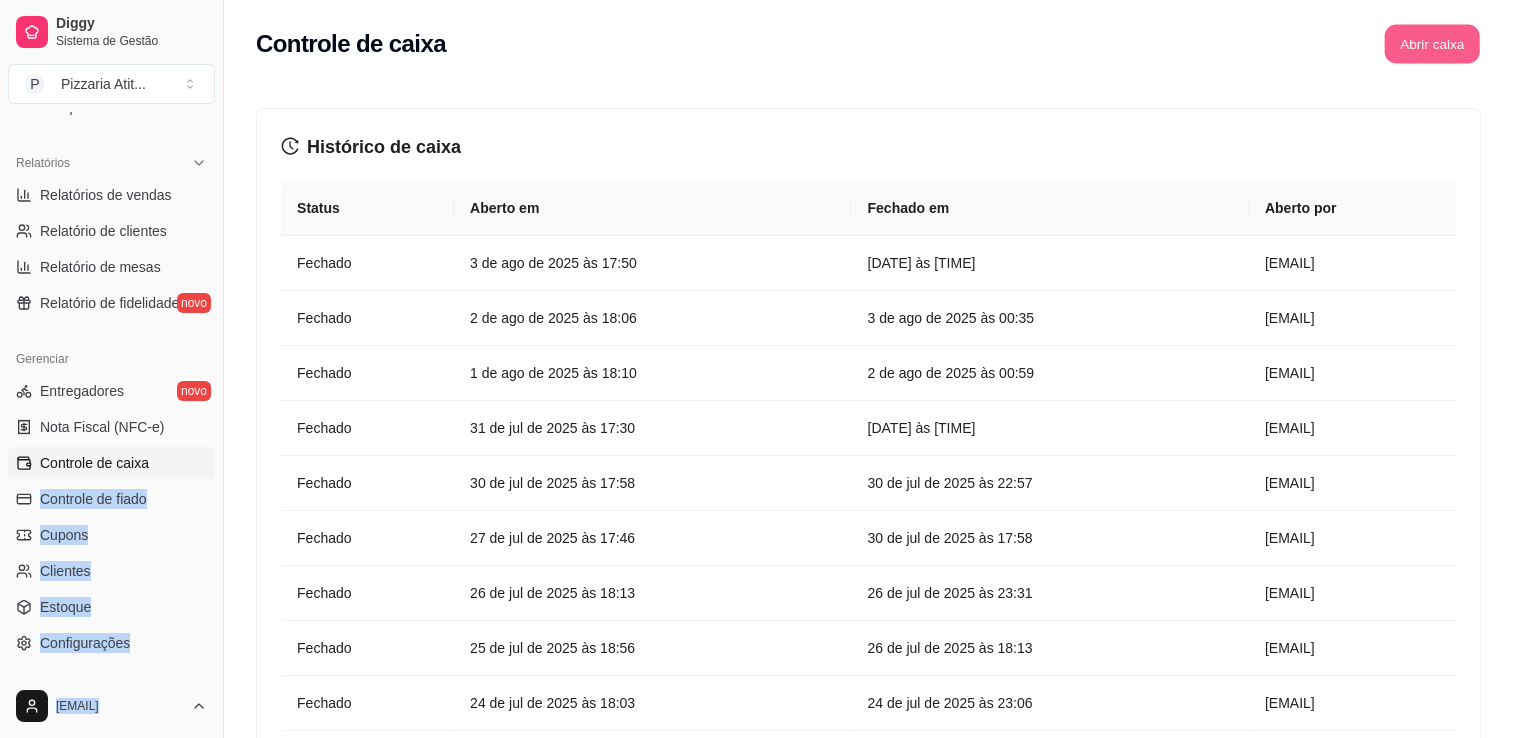 click on "Abrir caixa" at bounding box center (1431, 44) 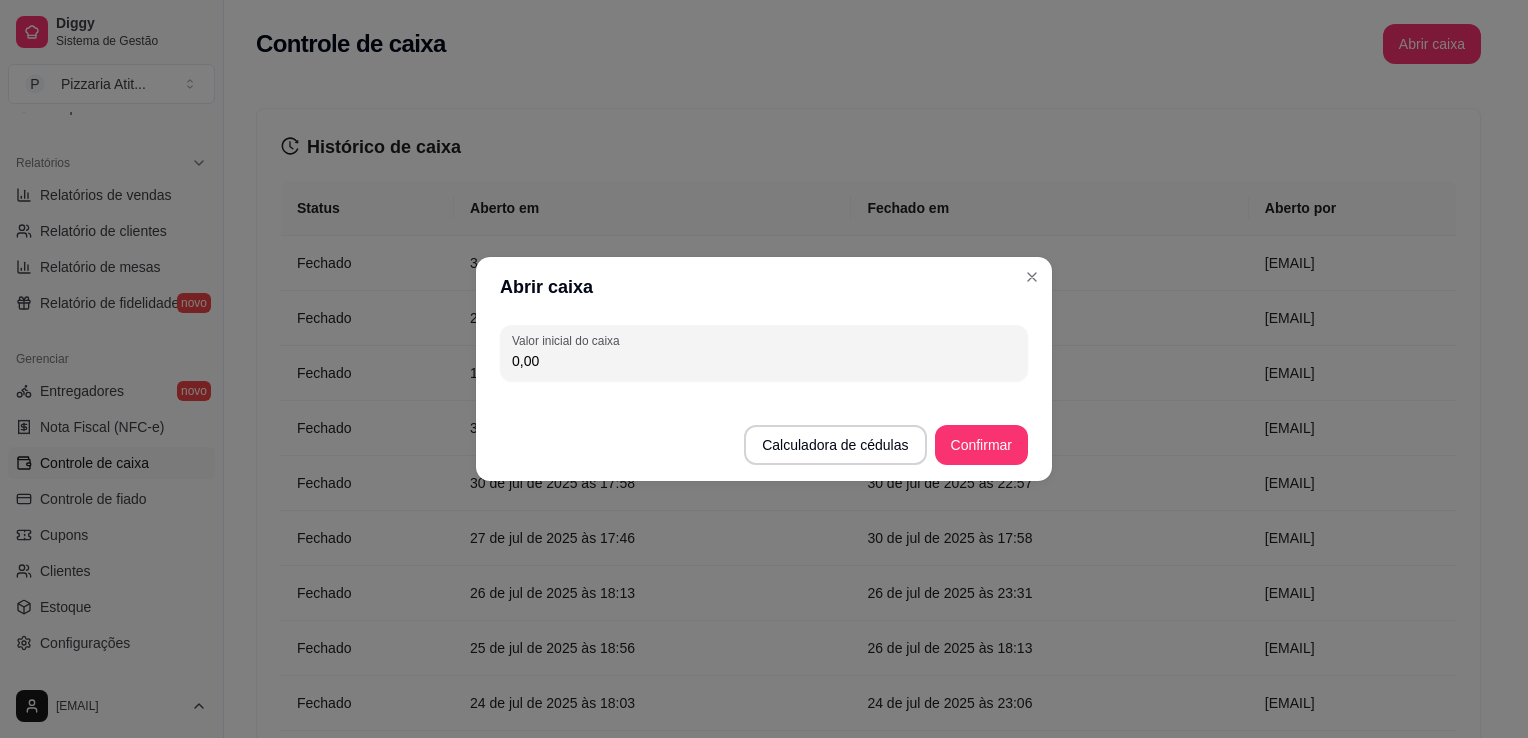 click on "0,00" at bounding box center [764, 361] 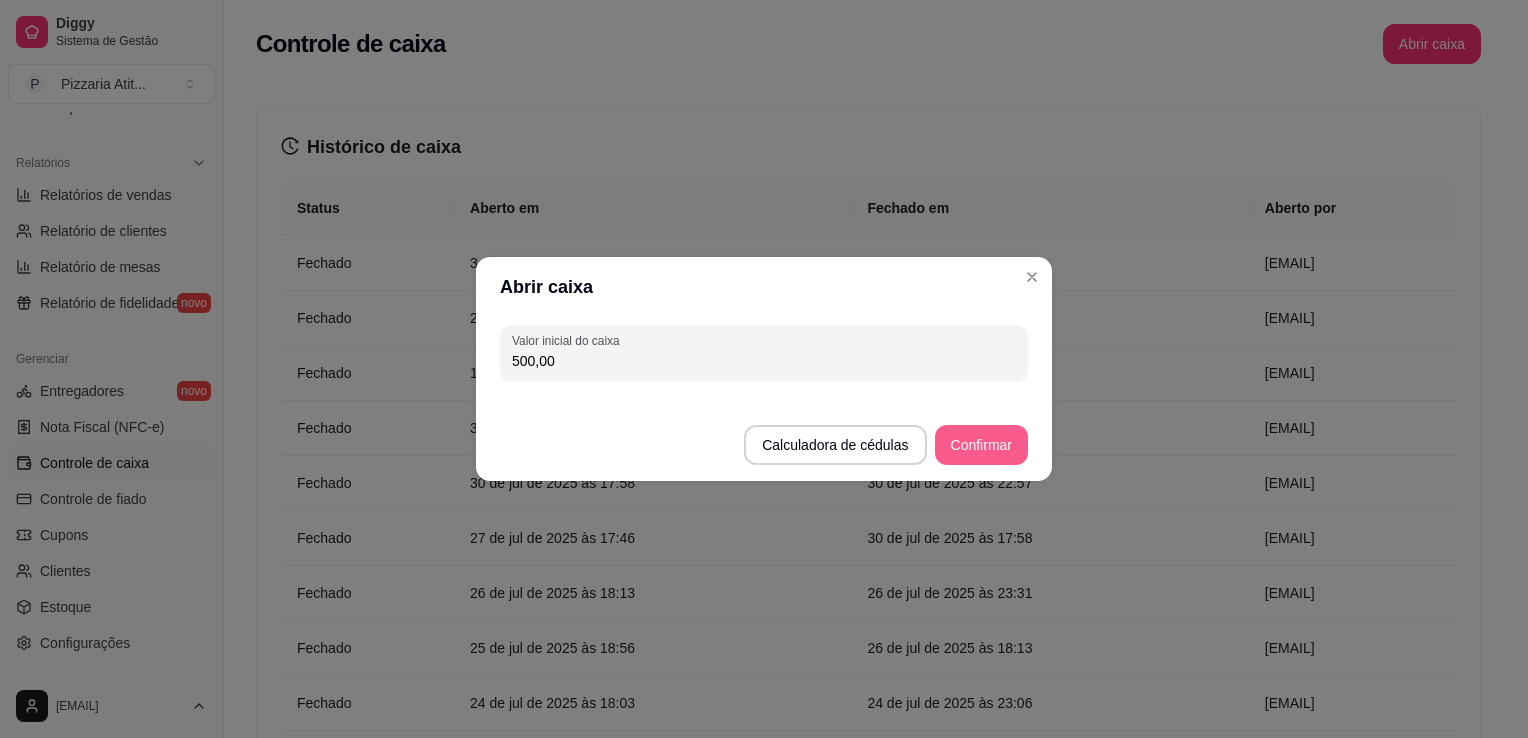 type on "500,00" 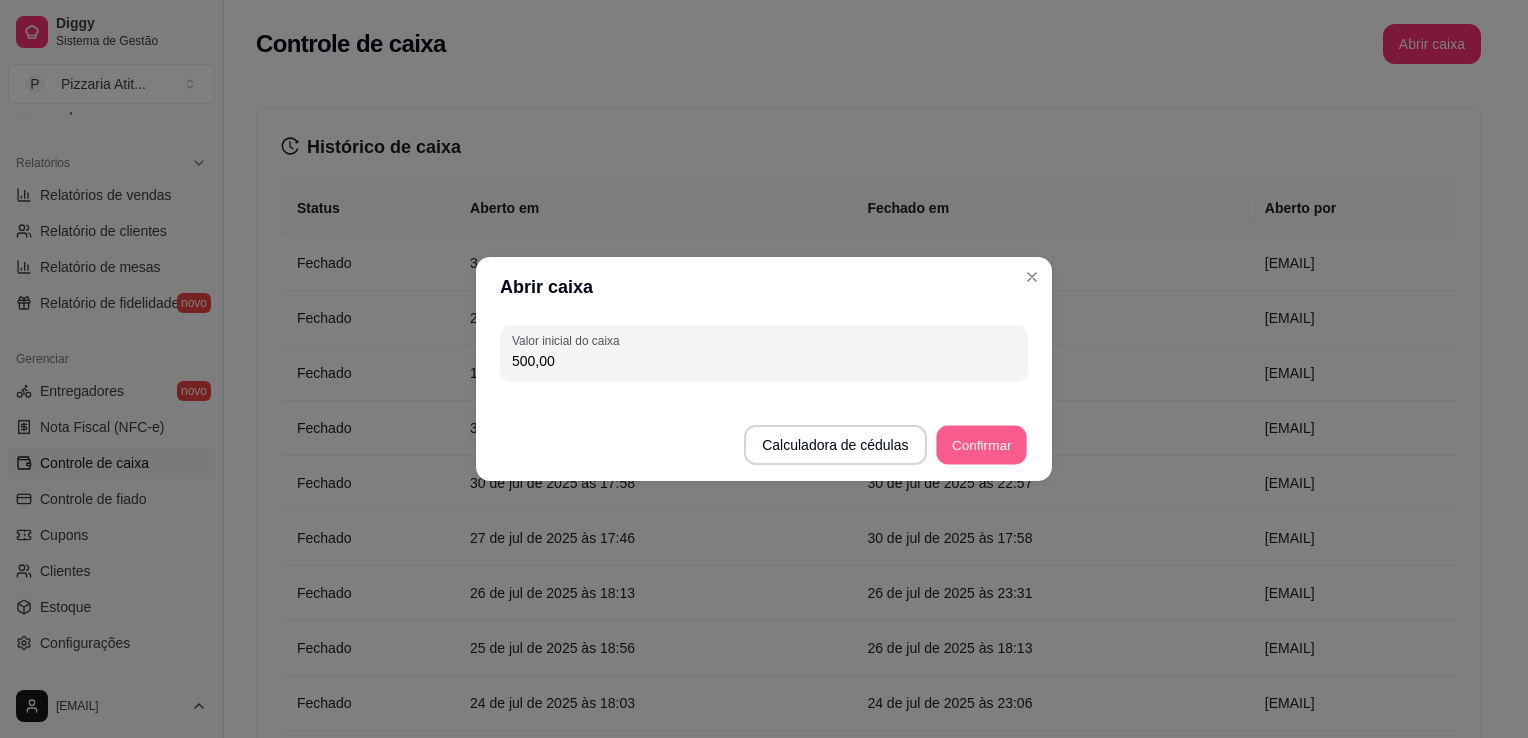click on "Confirmar" at bounding box center [981, 445] 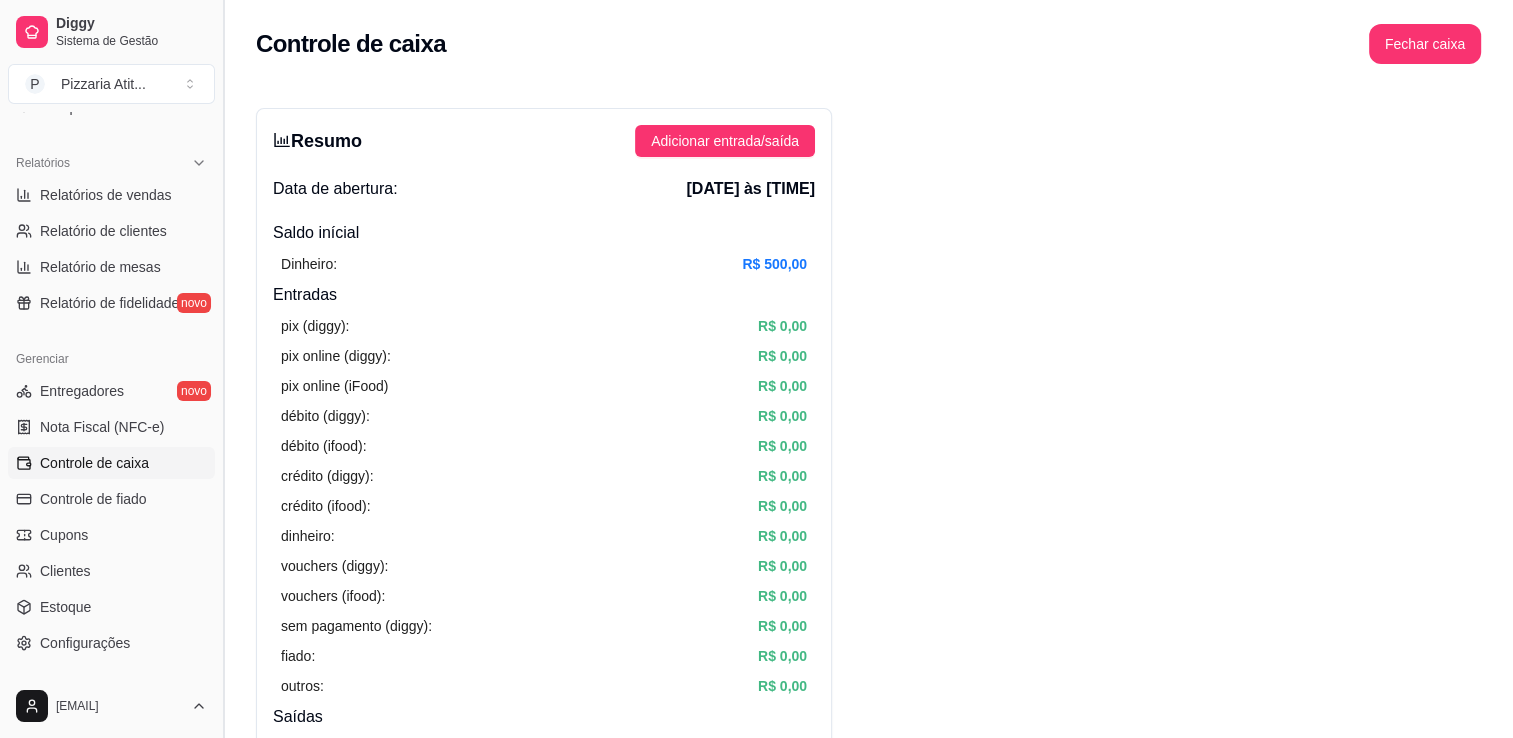 click at bounding box center [223, 369] 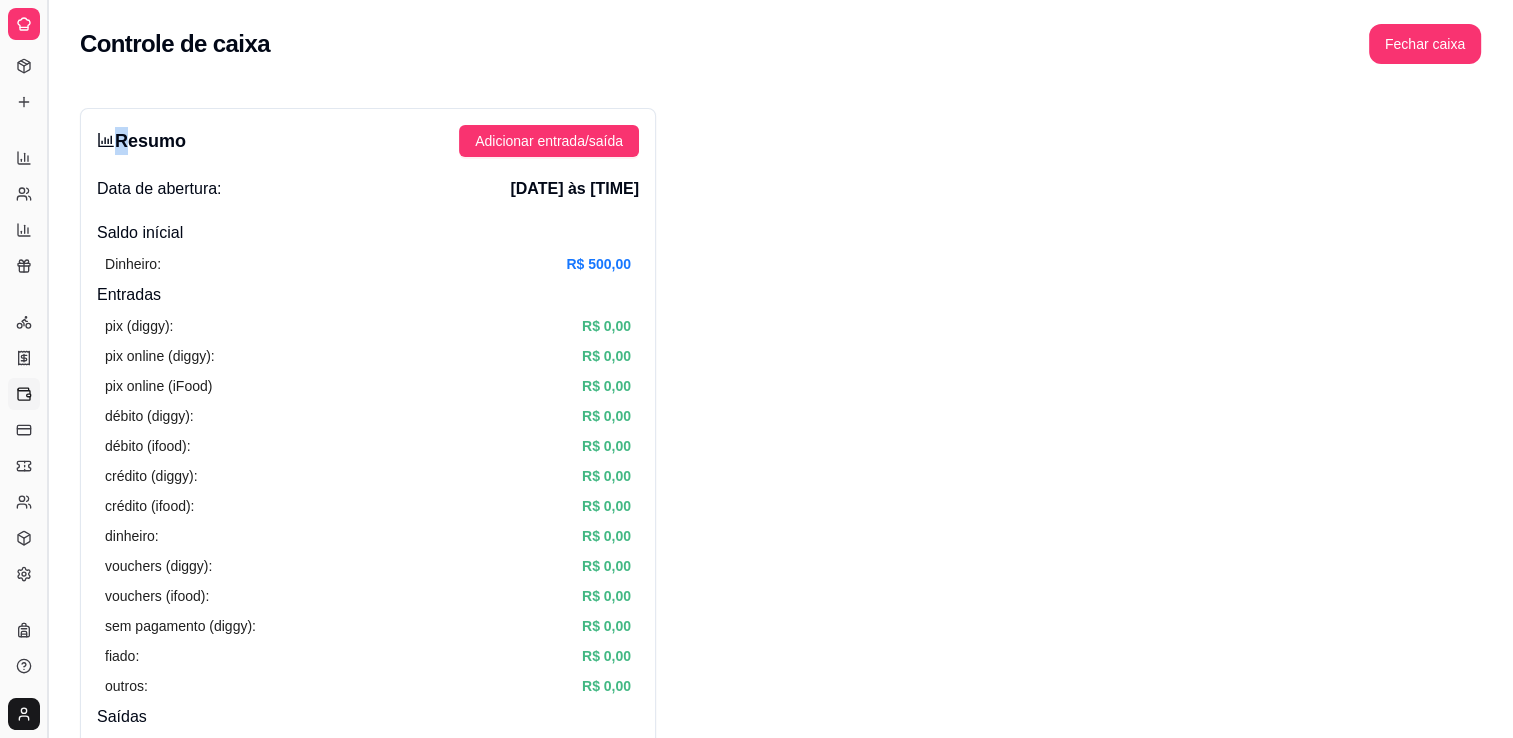 scroll, scrollTop: 297, scrollLeft: 0, axis: vertical 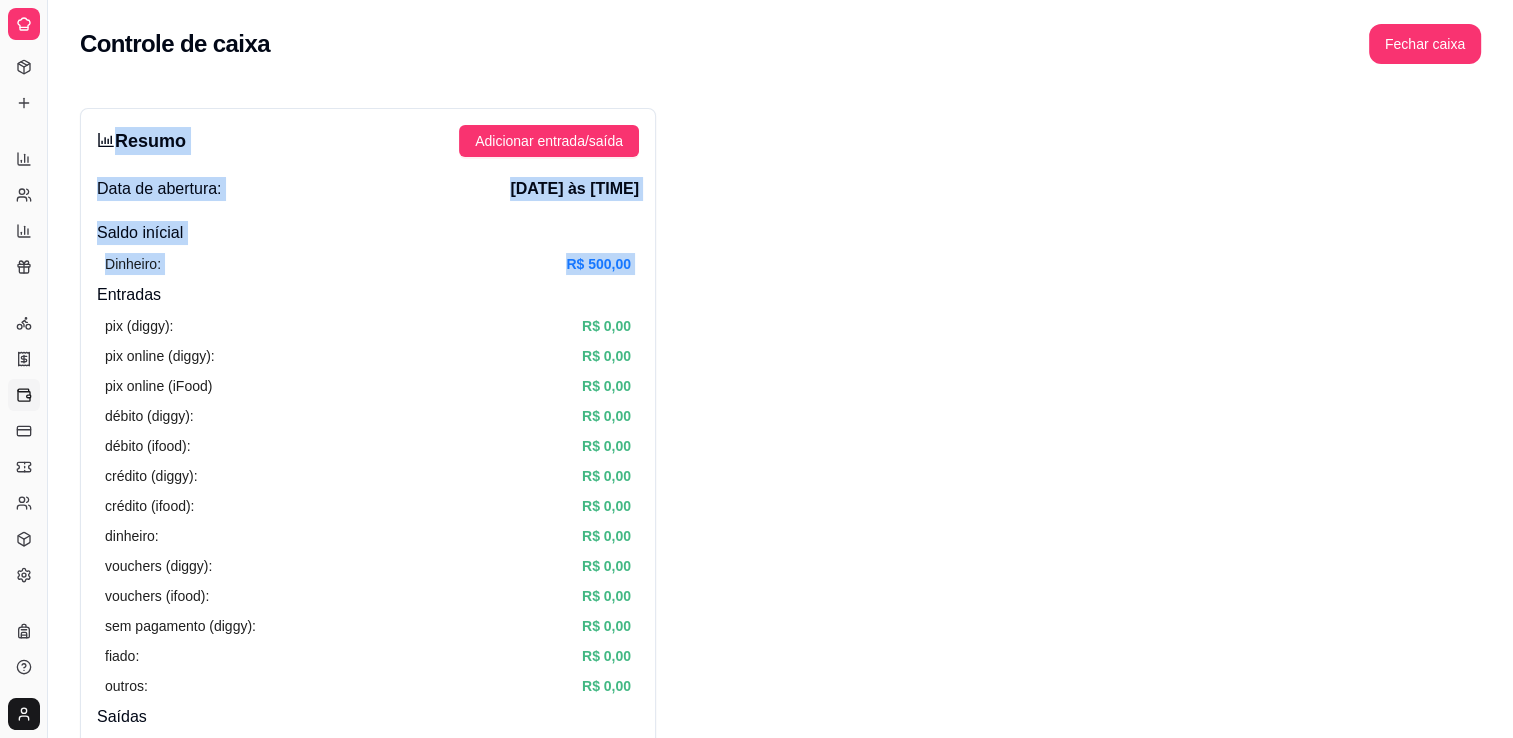 drag, startPoint x: 216, startPoint y: 131, endPoint x: 1531, endPoint y: 262, distance: 1321.509 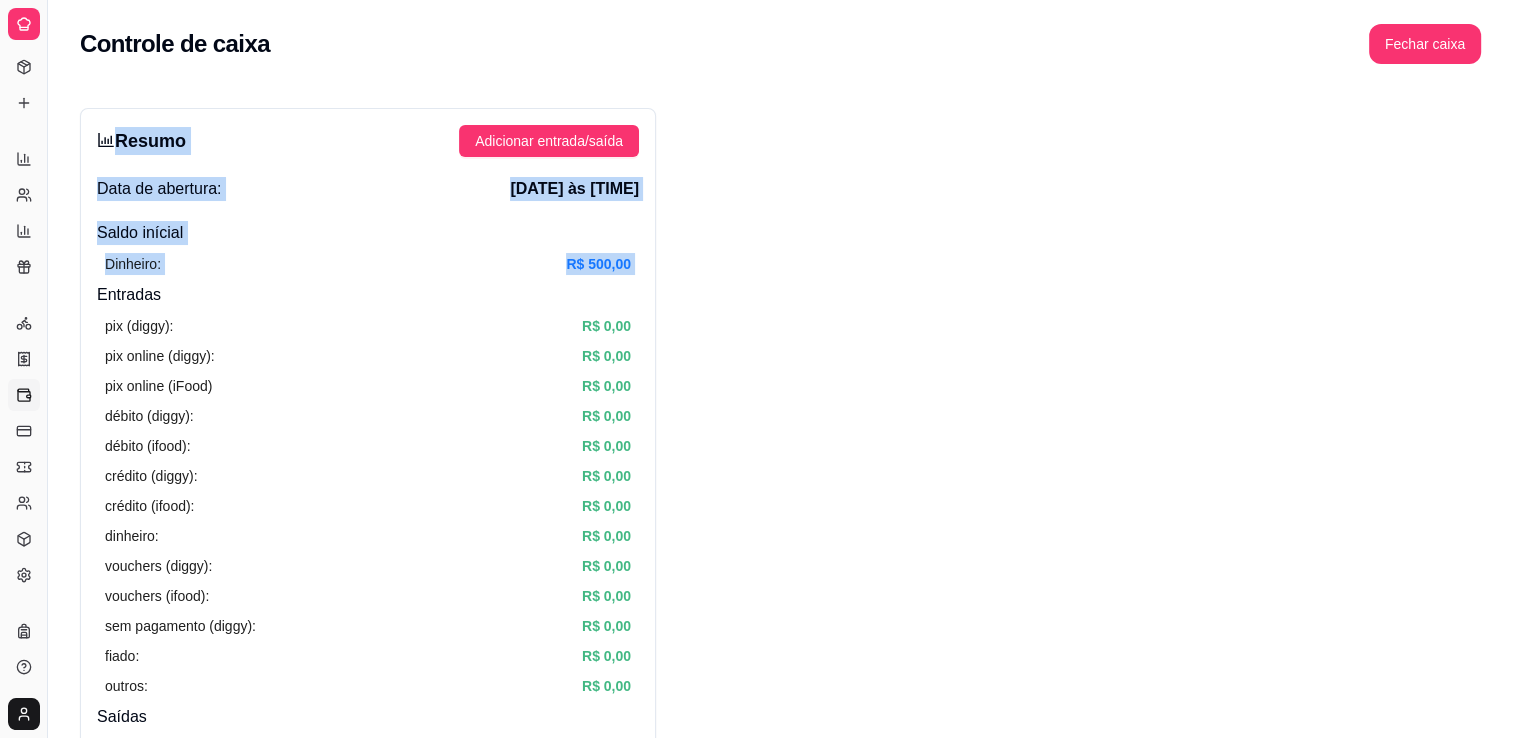 click at bounding box center [24, 24] 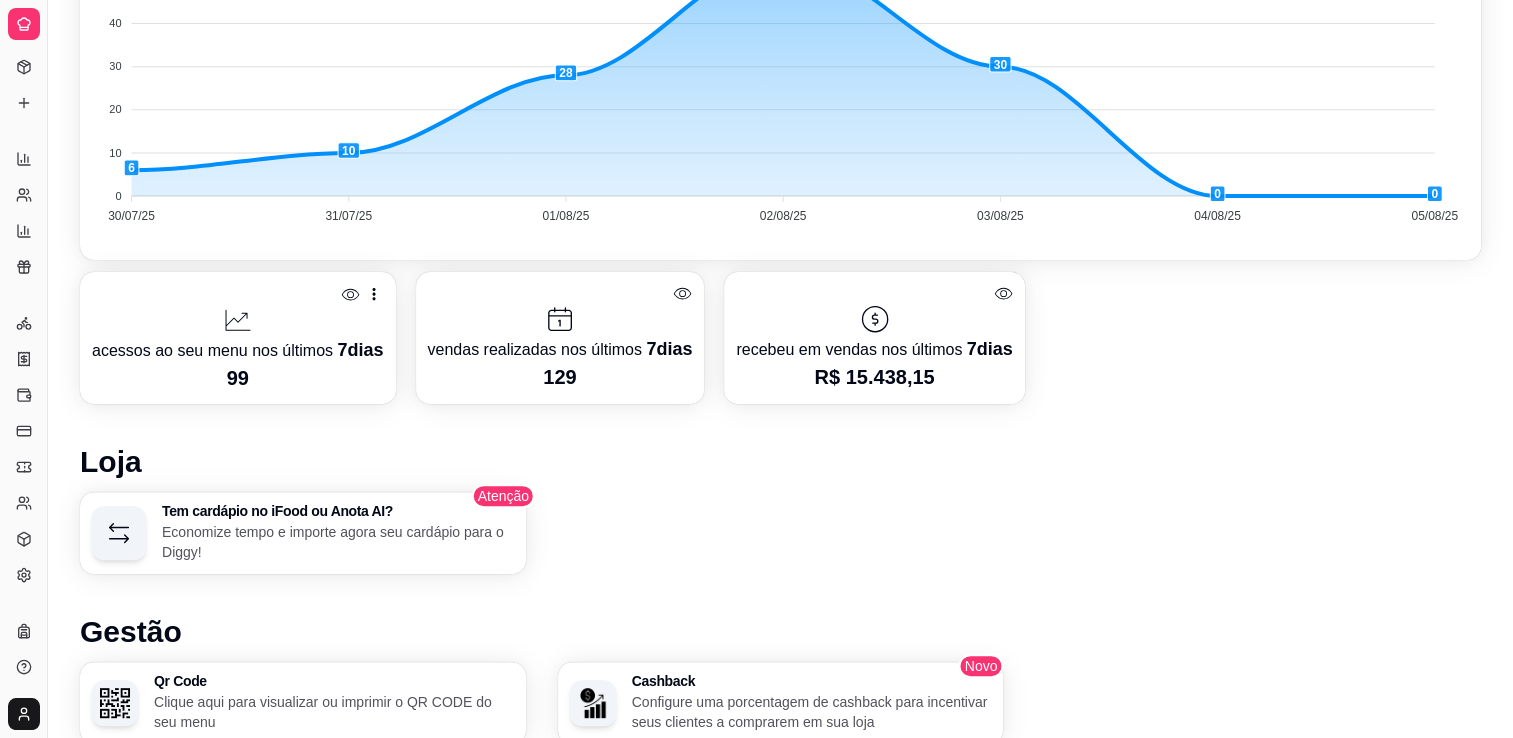 click 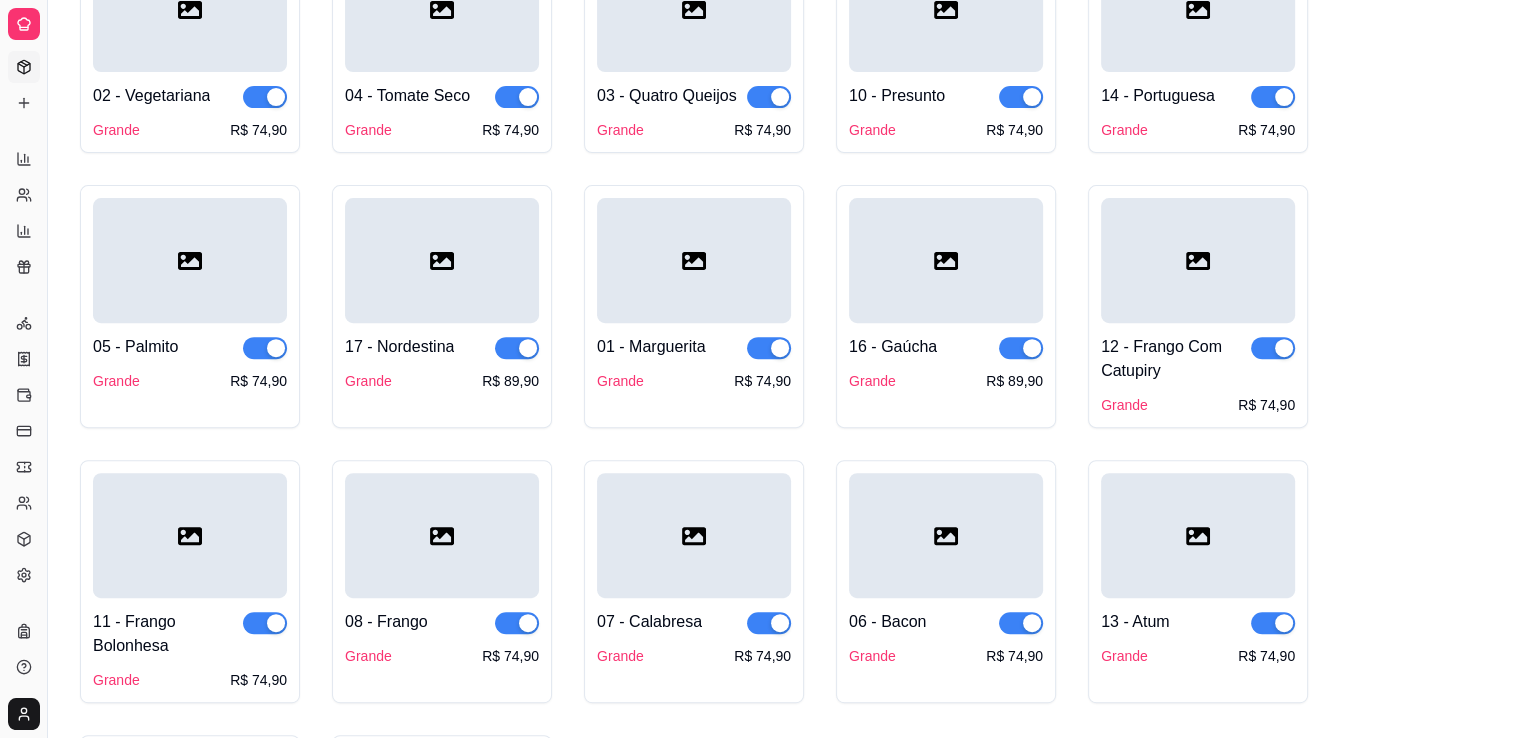 scroll, scrollTop: 0, scrollLeft: 0, axis: both 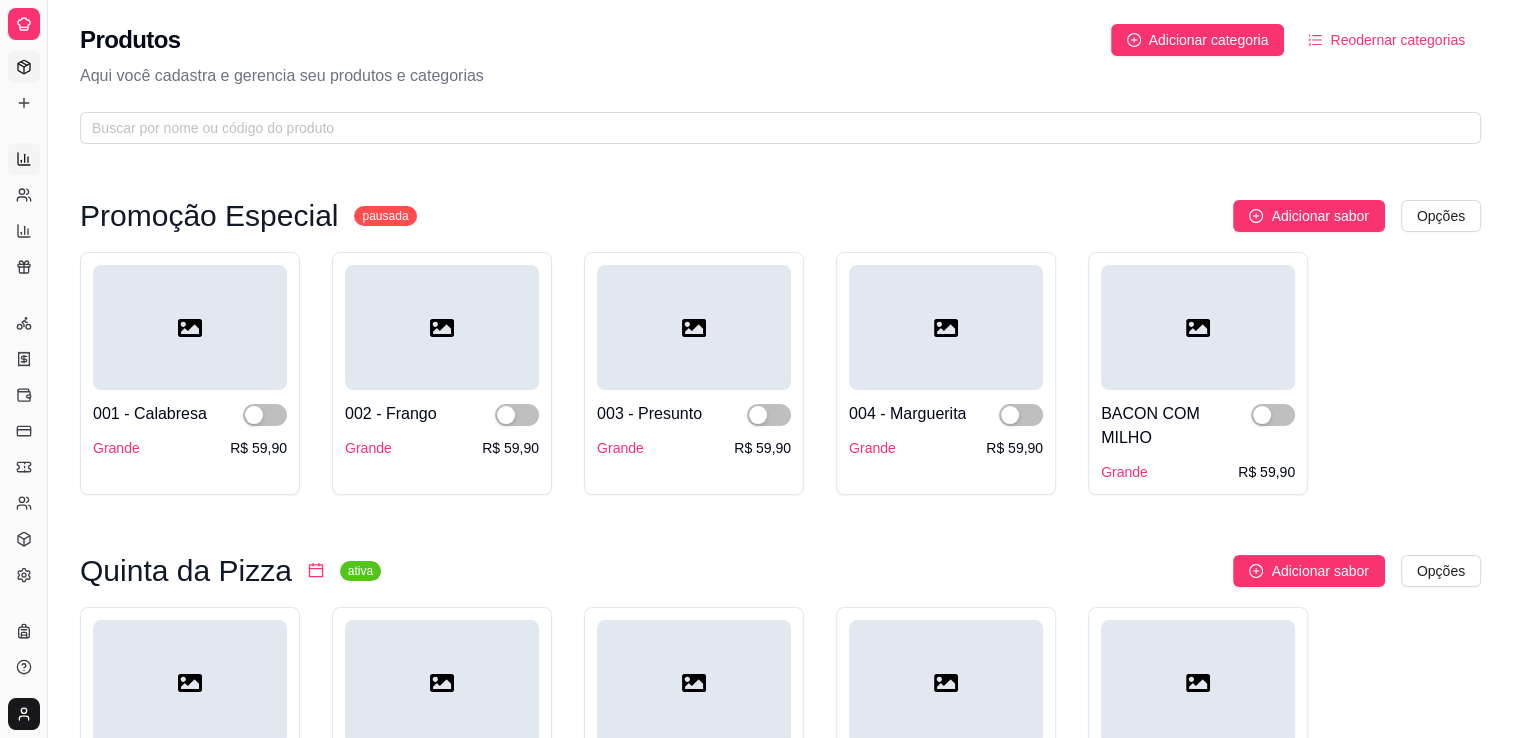 click 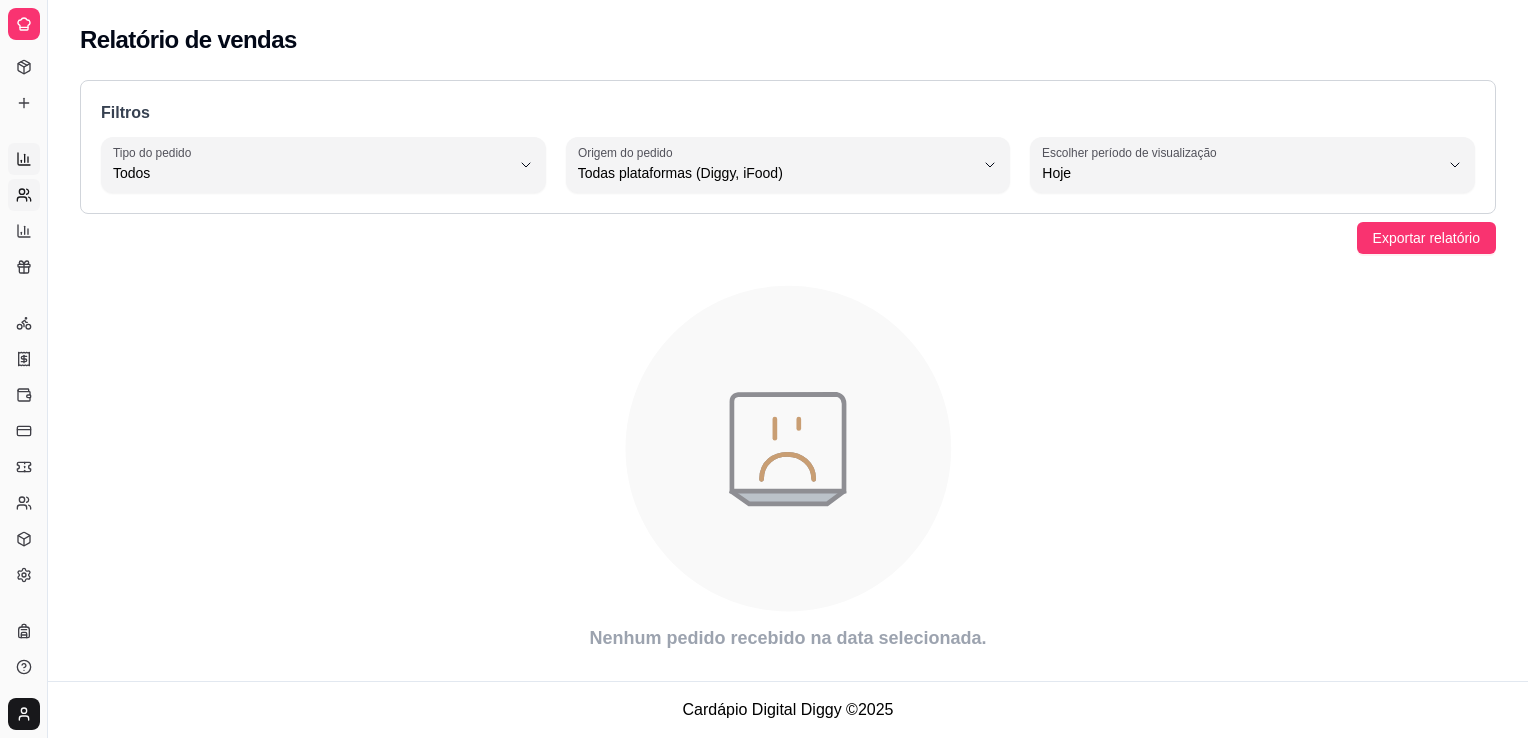 click 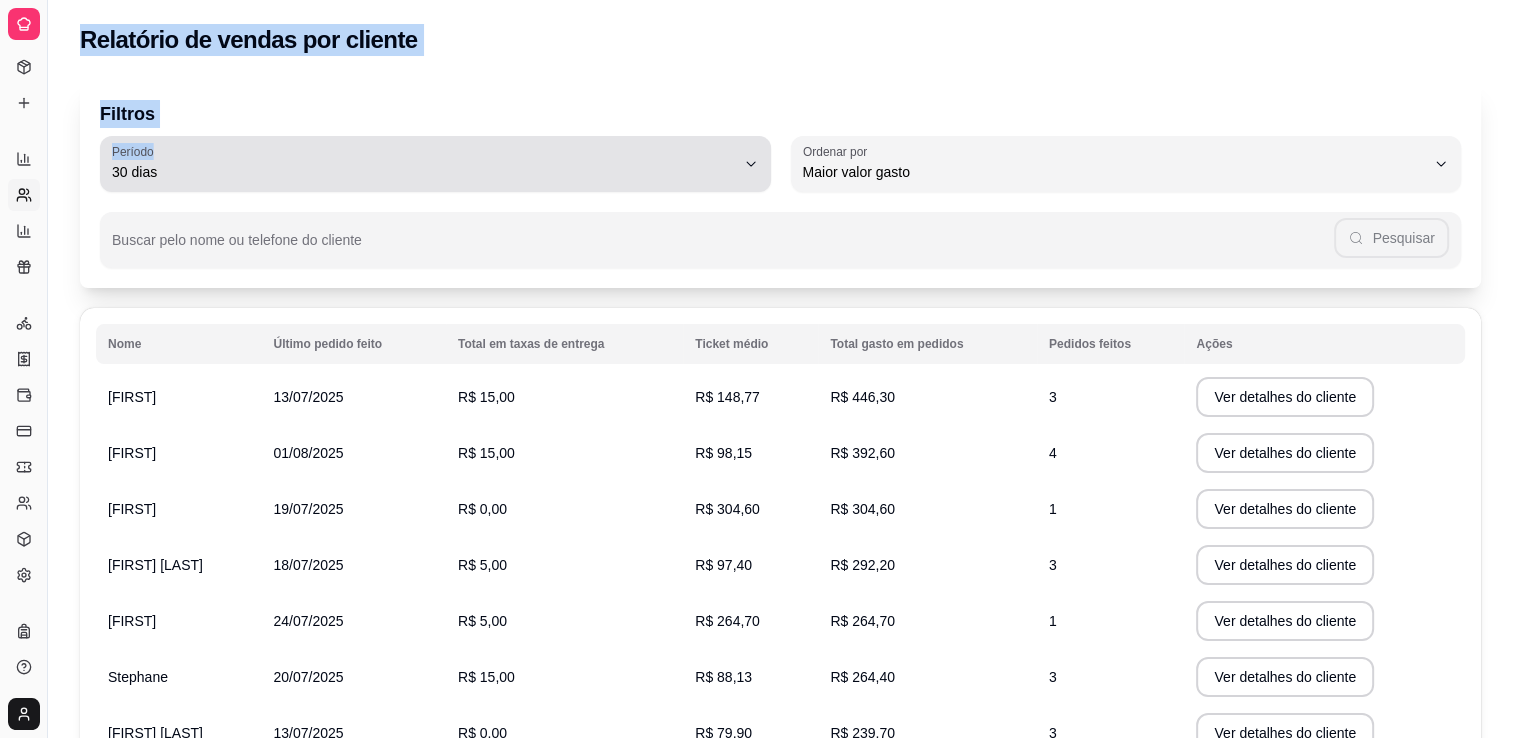 drag, startPoint x: 68, startPoint y: 188, endPoint x: 32, endPoint y: 196, distance: 36.878178 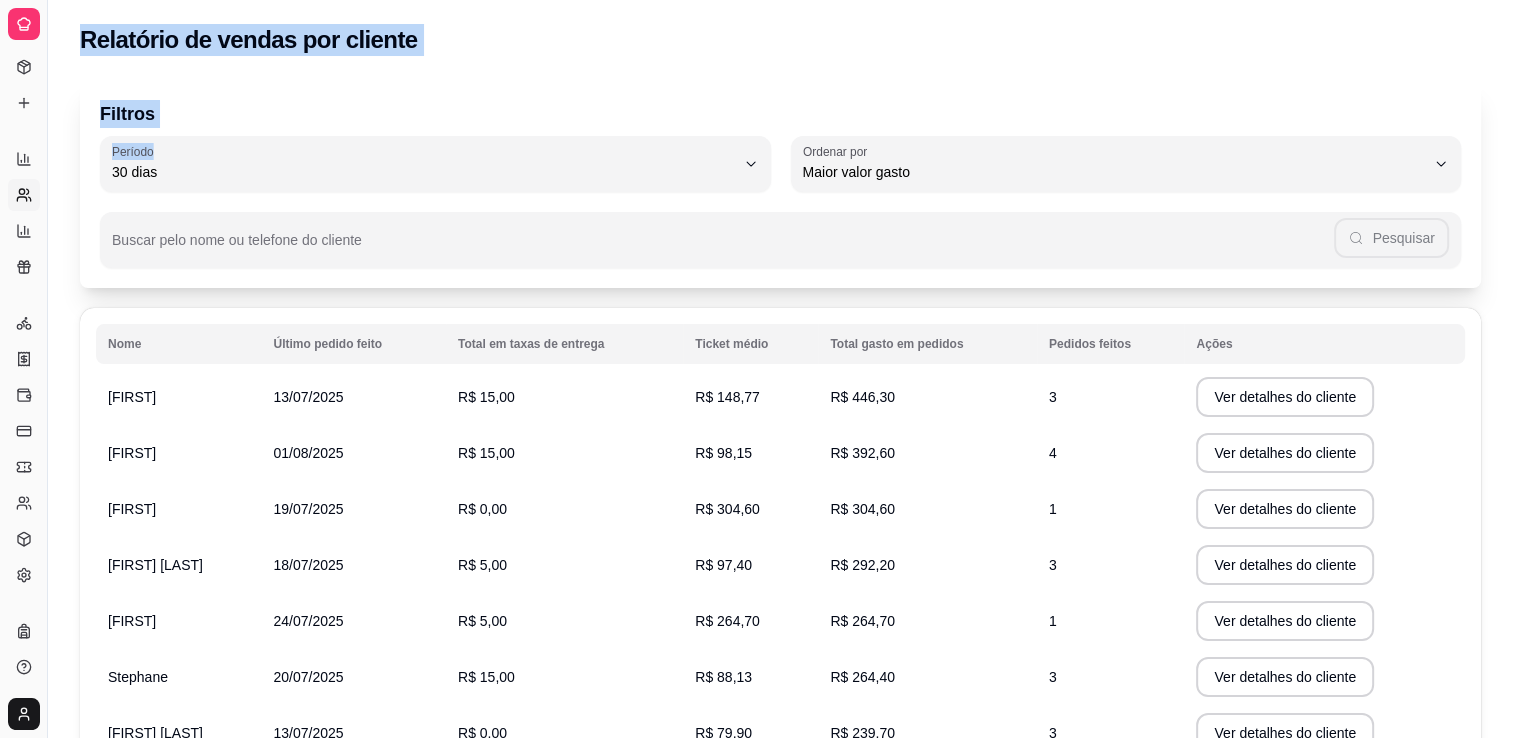 click on "Relatório de clientes" at bounding box center [24, 195] 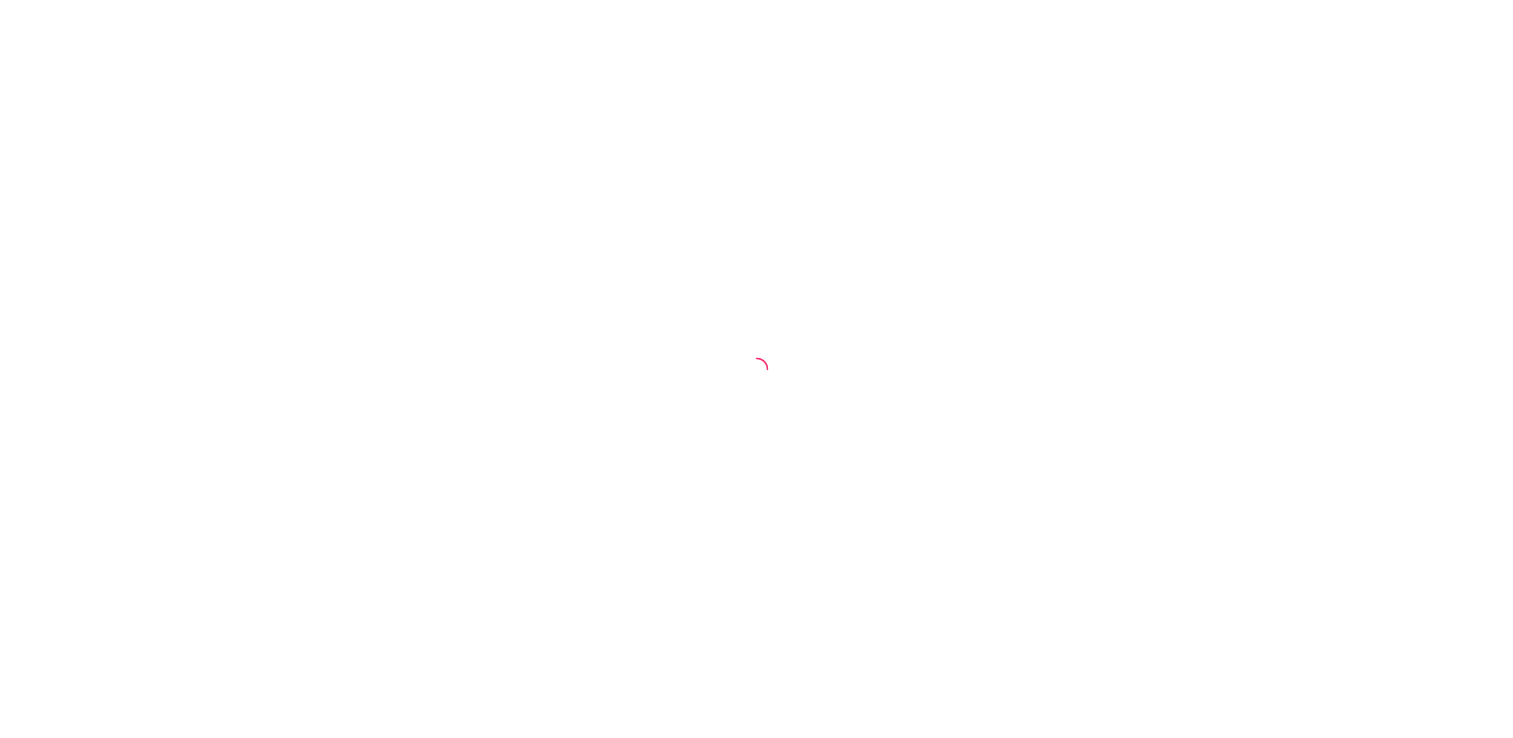 scroll, scrollTop: 0, scrollLeft: 0, axis: both 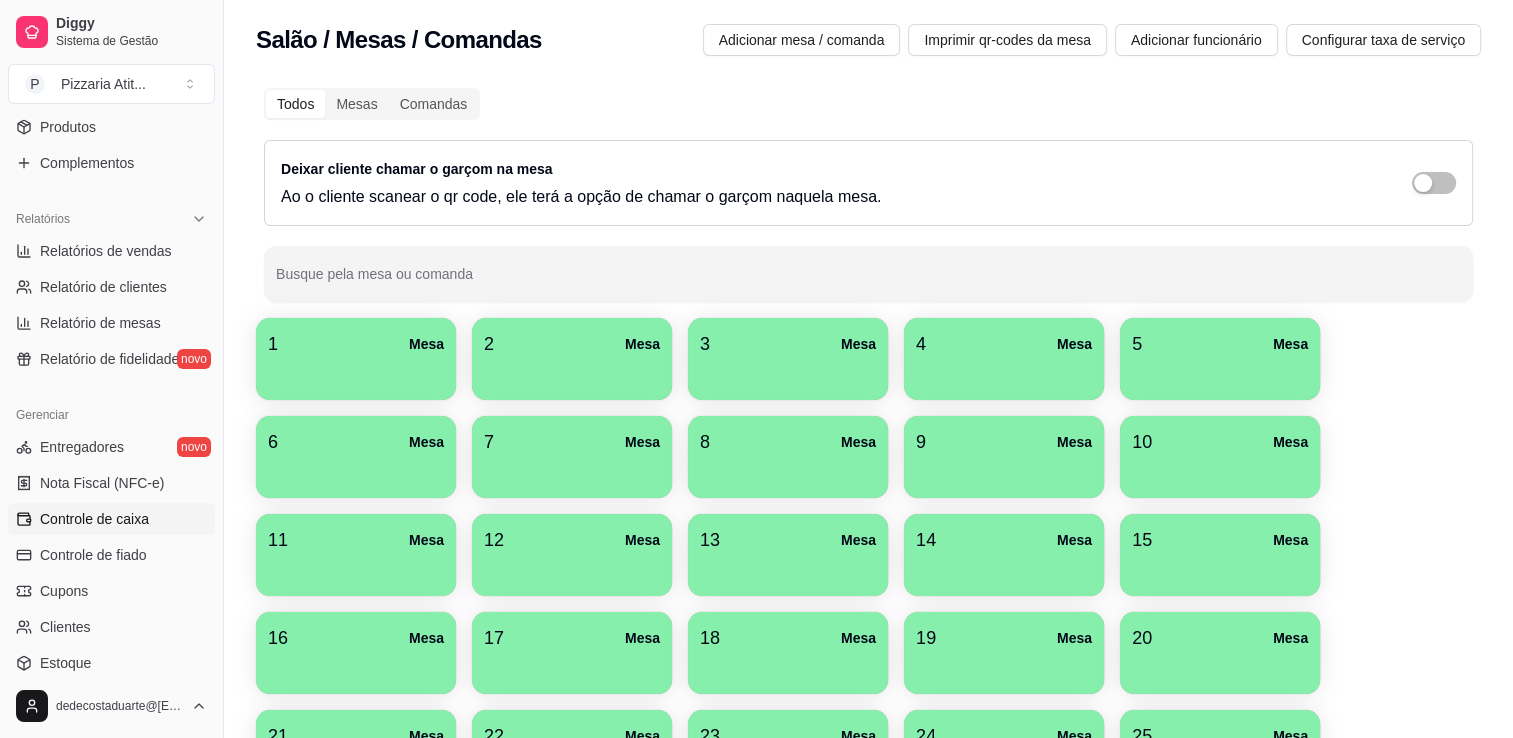 click on "Controle de caixa" at bounding box center [94, 519] 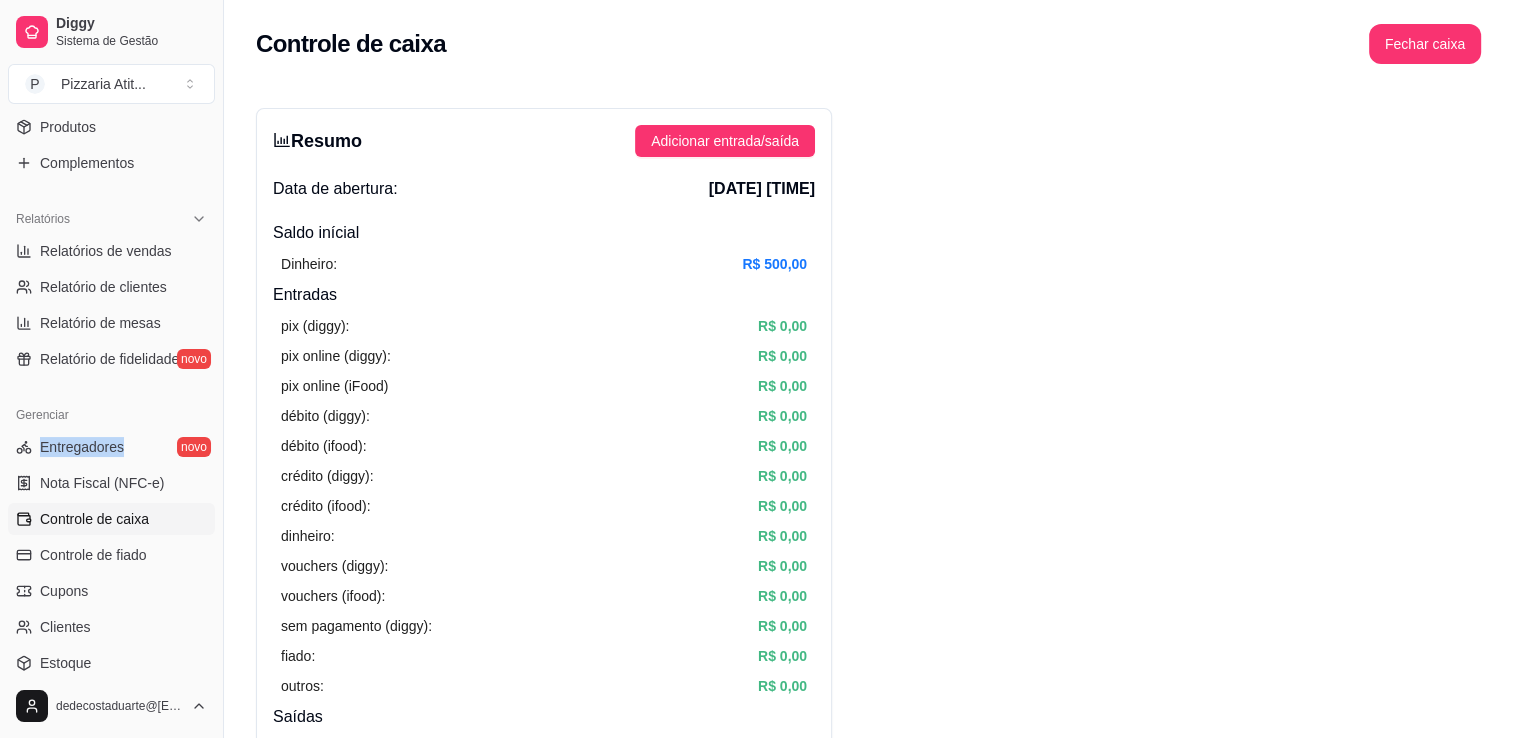 drag, startPoint x: 201, startPoint y: 458, endPoint x: 188, endPoint y: 415, distance: 44.922153 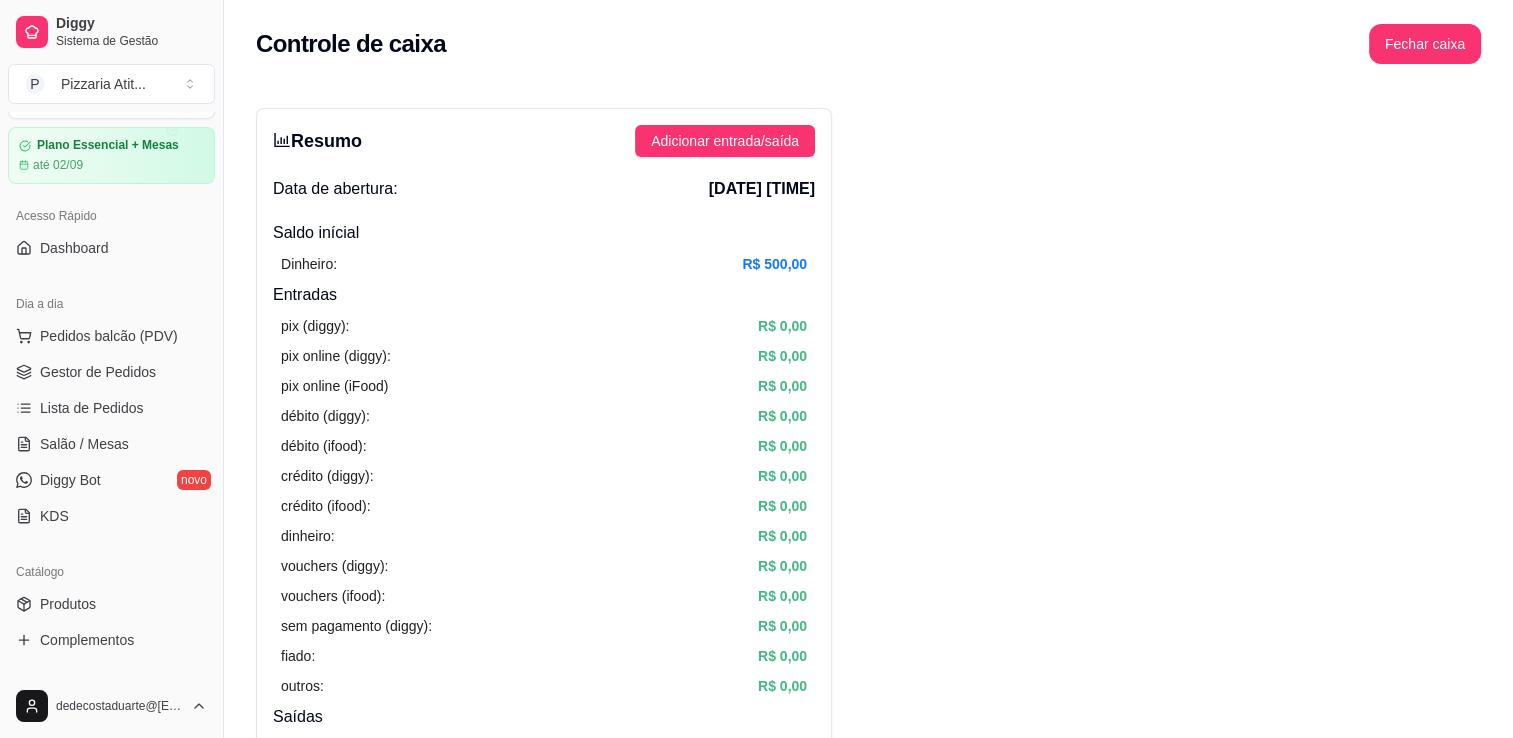scroll, scrollTop: 0, scrollLeft: 0, axis: both 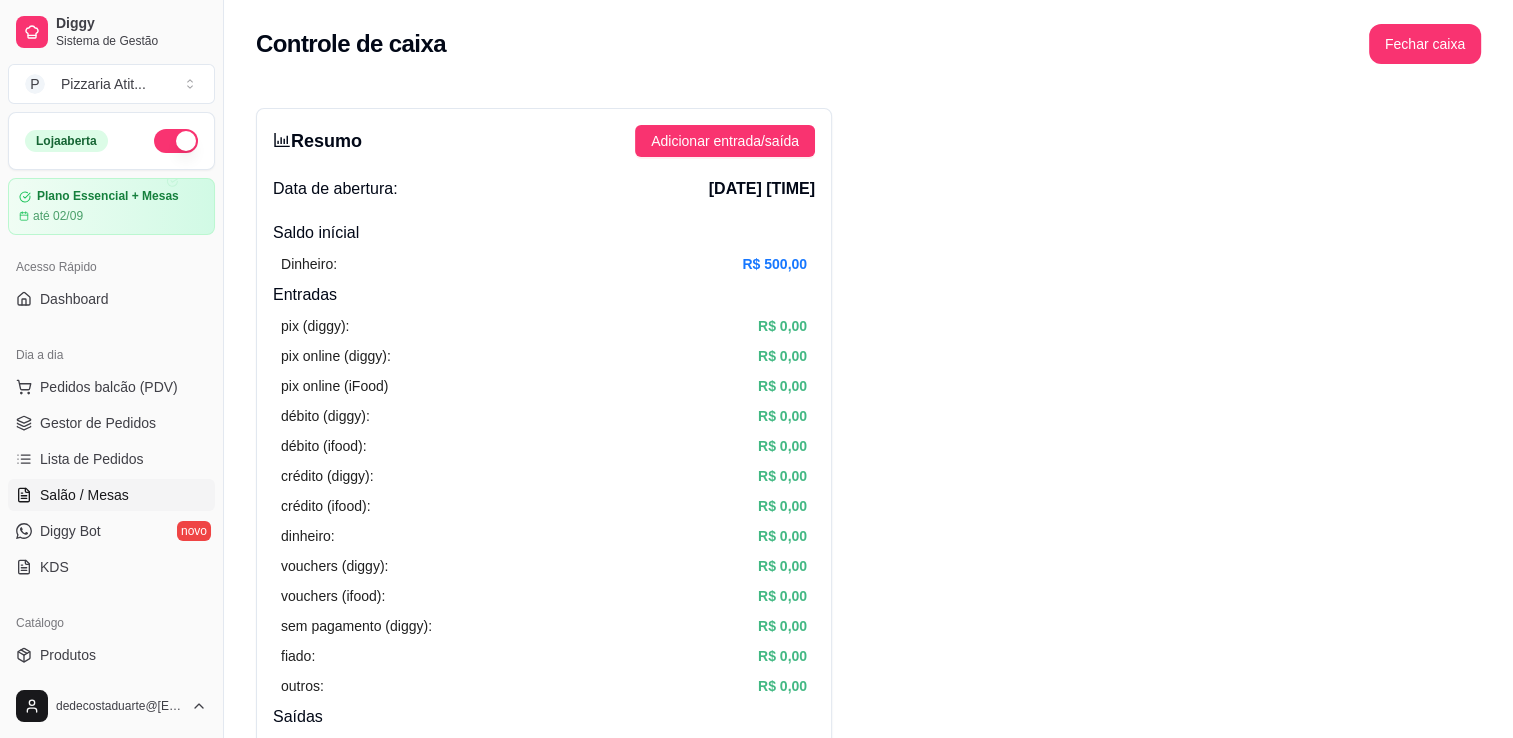 click on "Salão / Mesas" at bounding box center (84, 495) 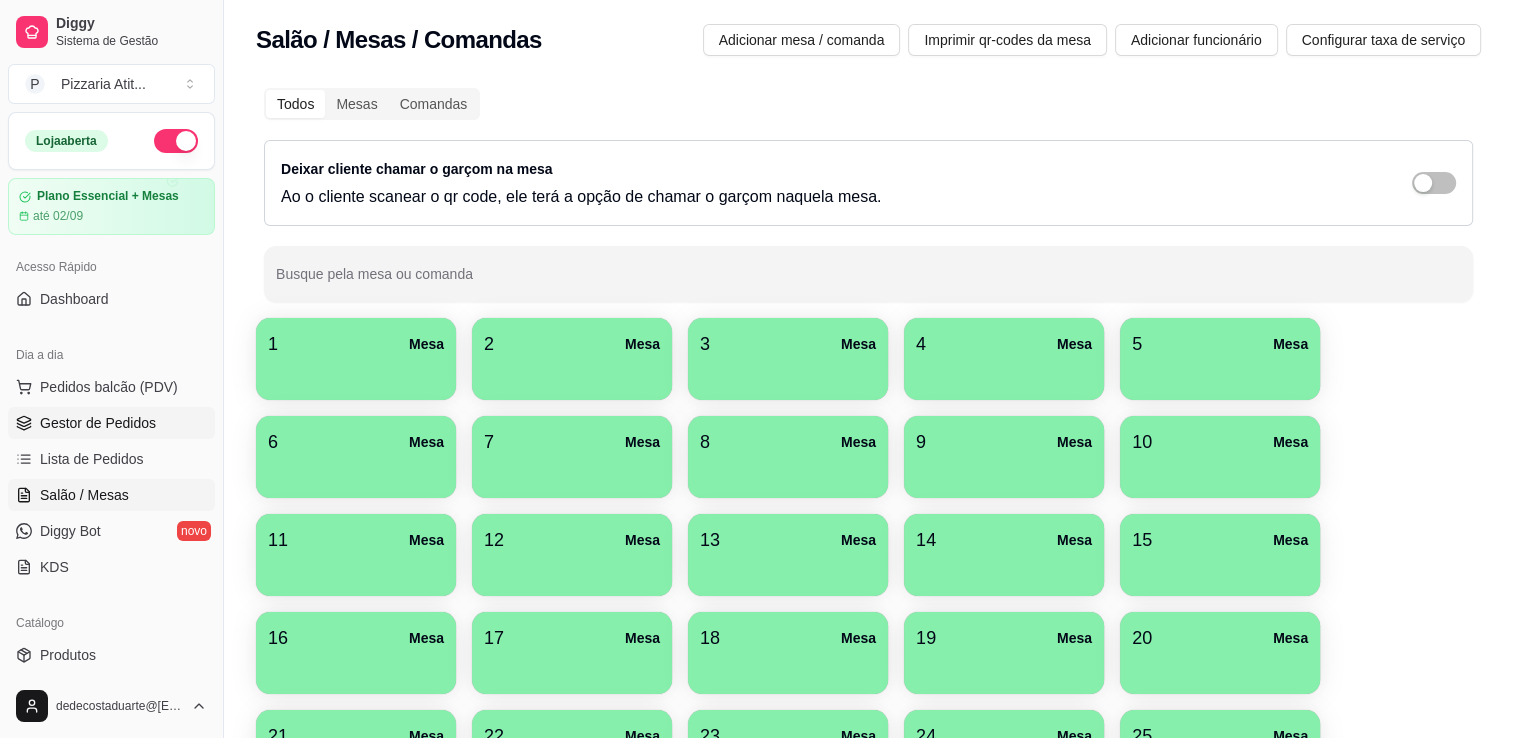 click on "Gestor de Pedidos" at bounding box center (98, 423) 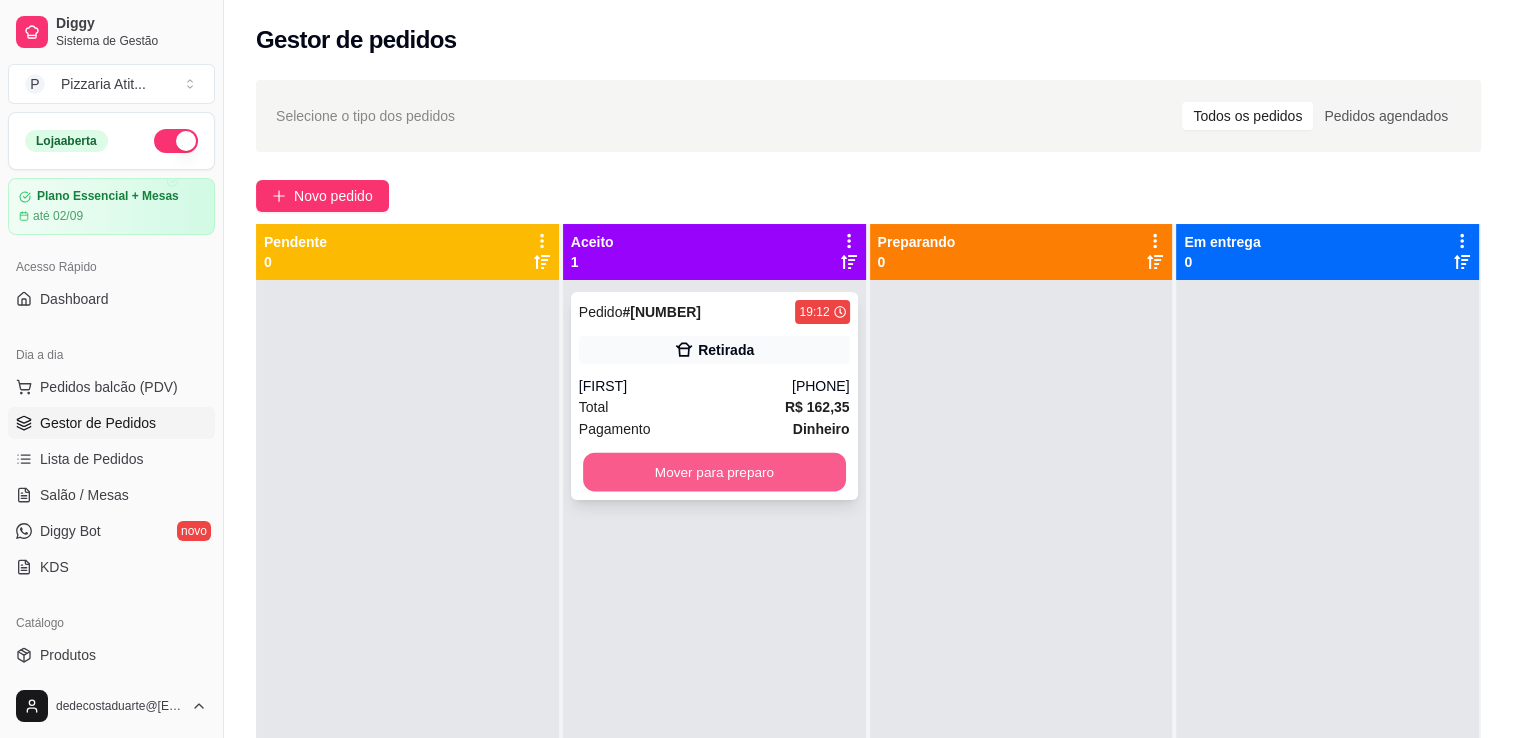 click on "Mover para preparo" at bounding box center [714, 472] 